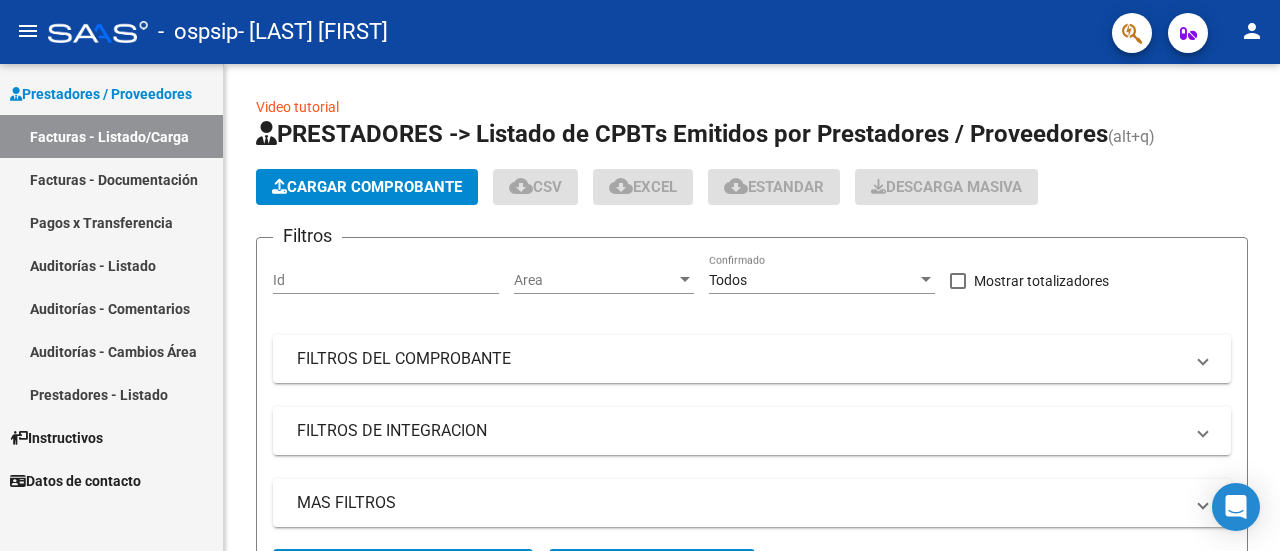 scroll, scrollTop: 0, scrollLeft: 0, axis: both 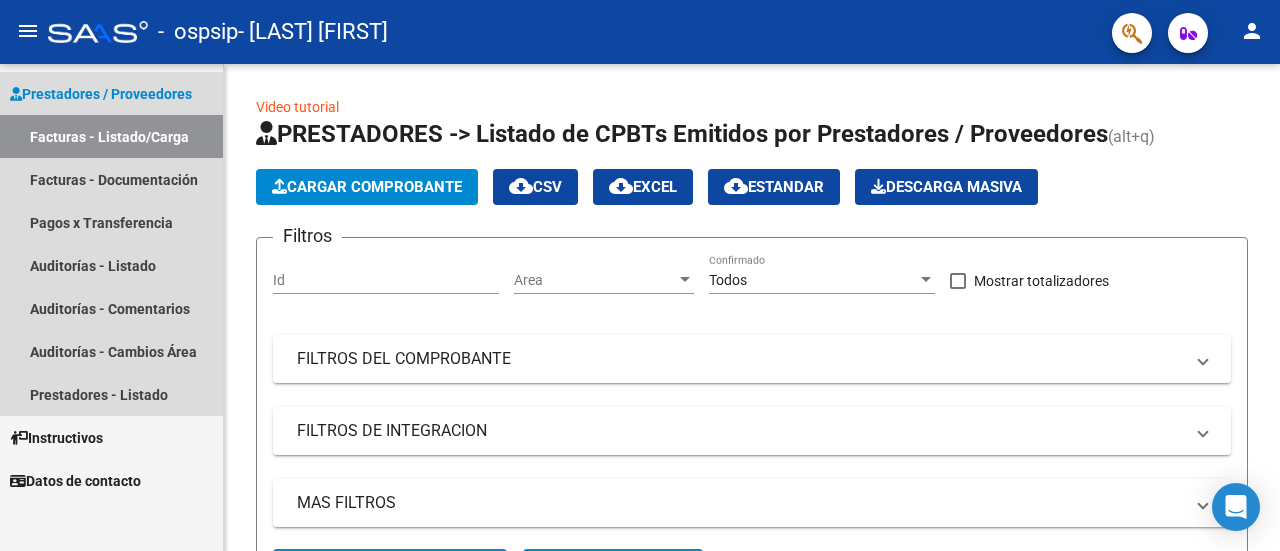 click on "Facturas - Listado/Carga" at bounding box center (111, 136) 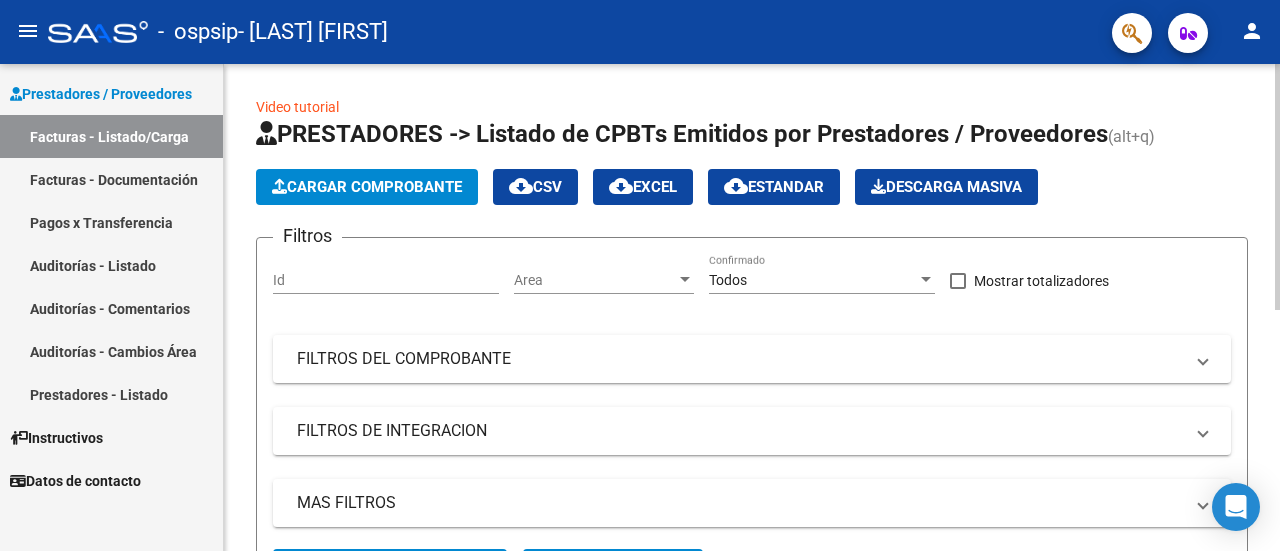 click on "Cargar Comprobante" 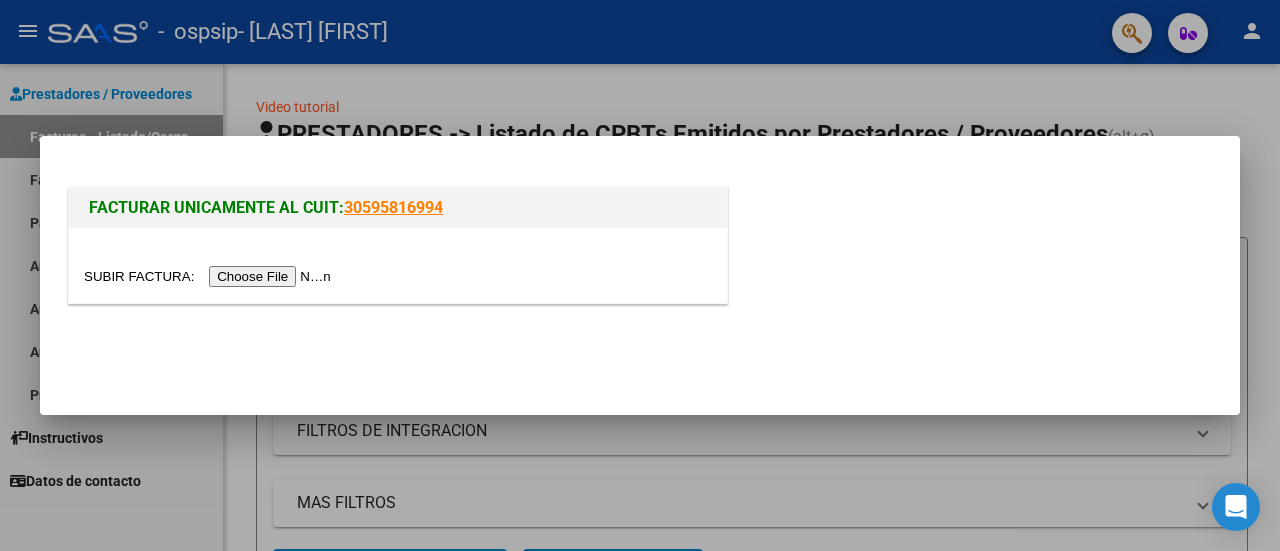 click at bounding box center (210, 276) 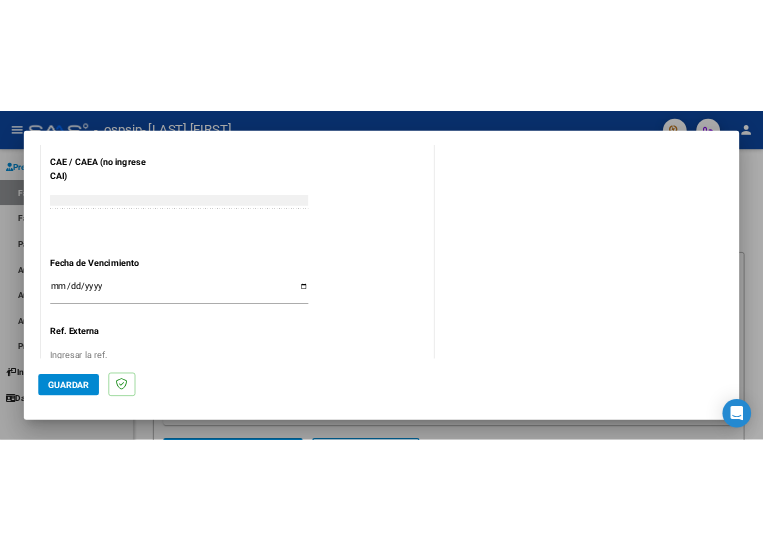 scroll, scrollTop: 1040, scrollLeft: 0, axis: vertical 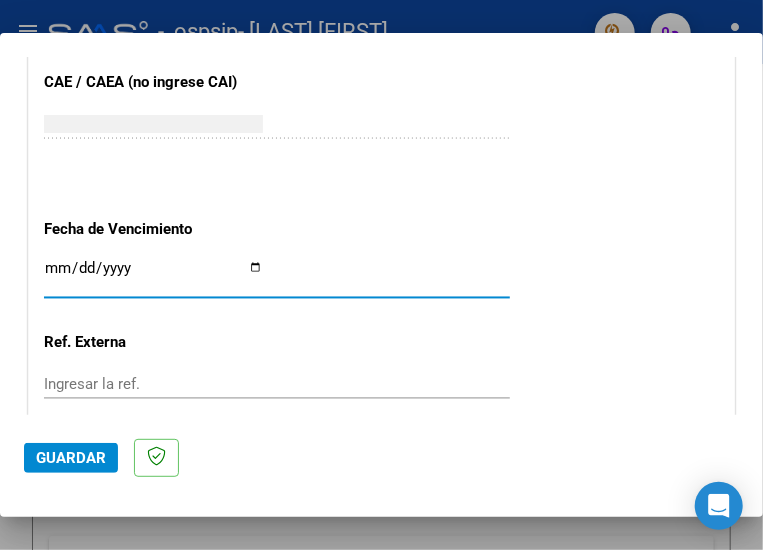 click on "Ingresar la fecha" at bounding box center [153, 276] 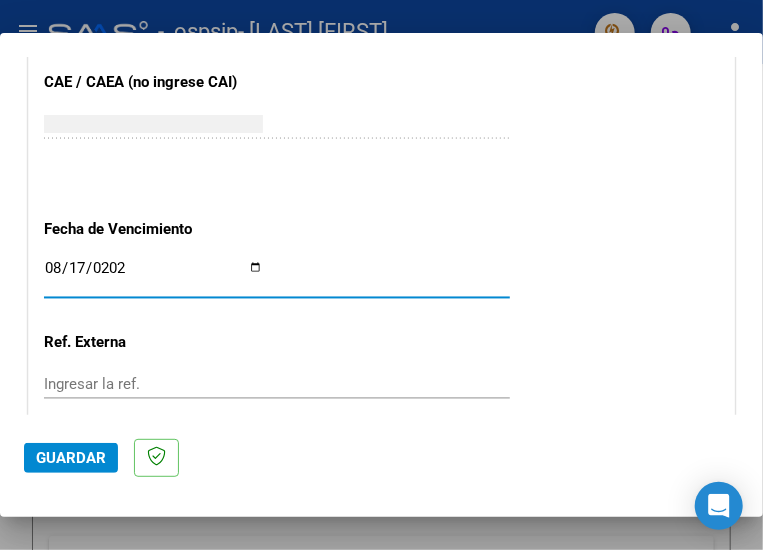 type on "2025-08-17" 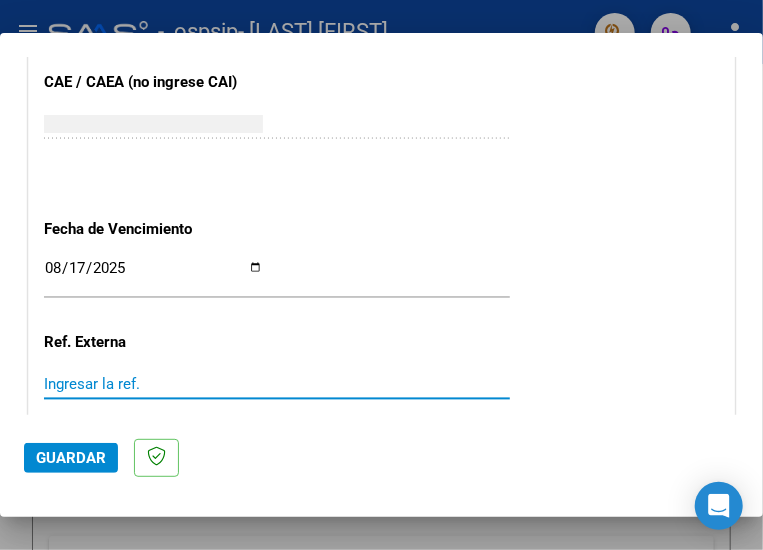click on "Ingresar la ref." at bounding box center (153, 384) 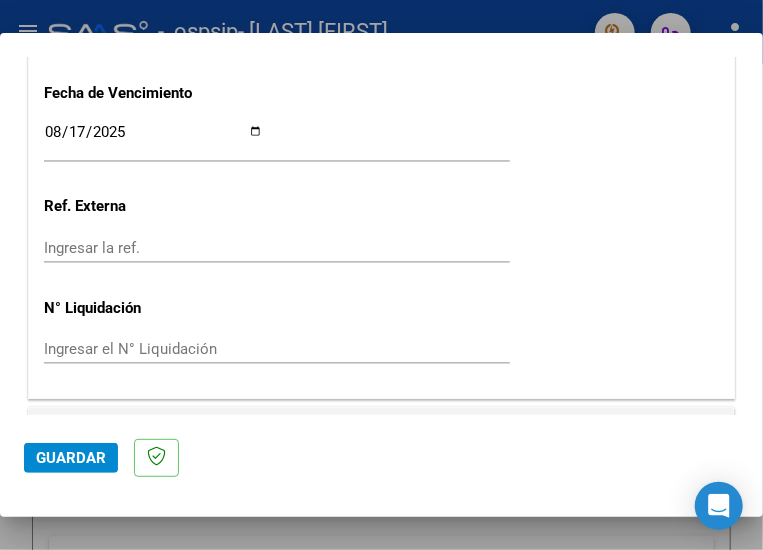 scroll, scrollTop: 1222, scrollLeft: 0, axis: vertical 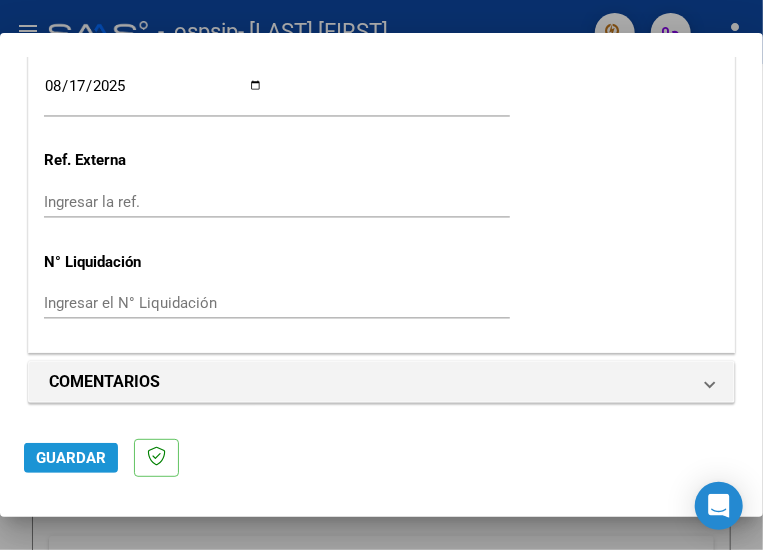 click on "Guardar" 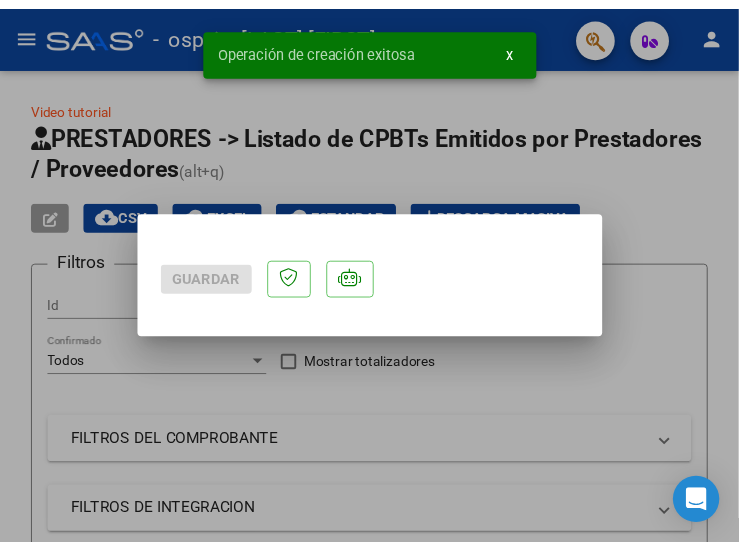 scroll, scrollTop: 0, scrollLeft: 0, axis: both 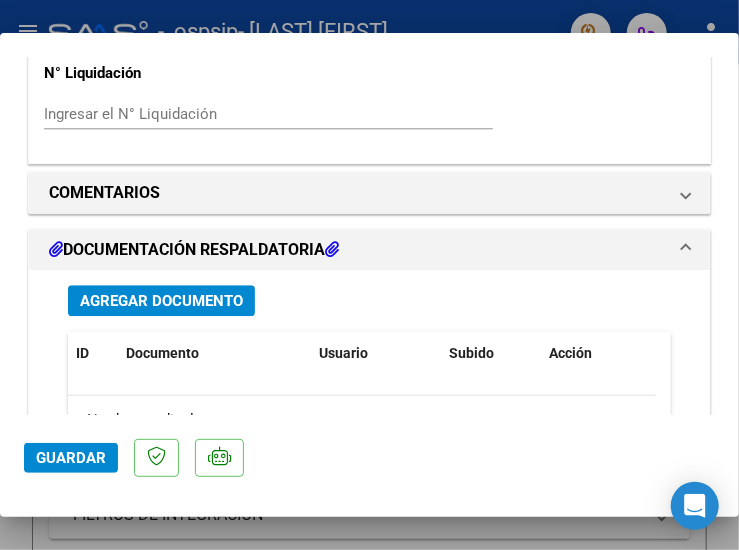 click at bounding box center [332, 249] 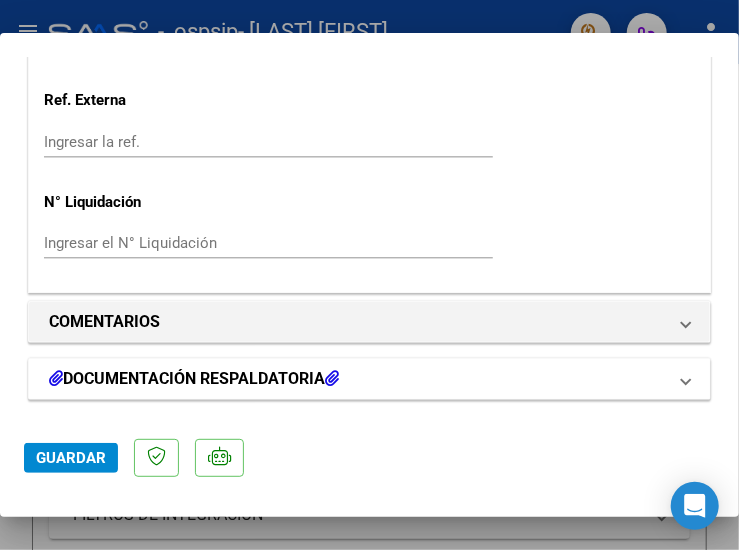 scroll, scrollTop: 1377, scrollLeft: 0, axis: vertical 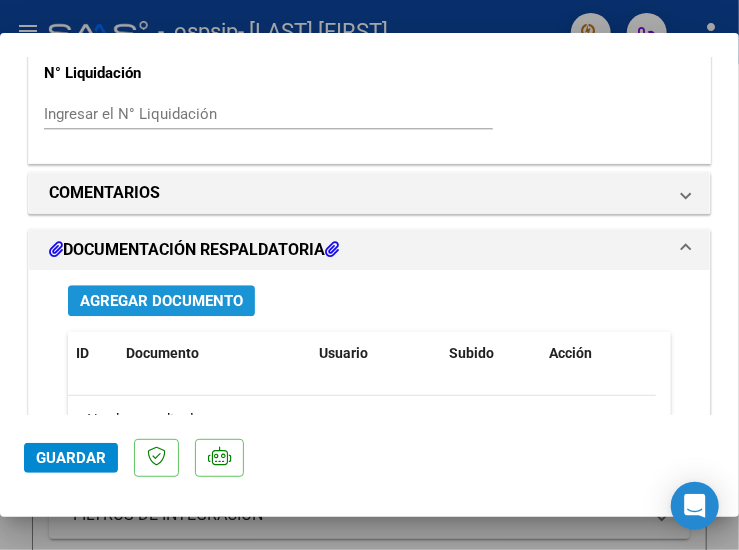 click on "Agregar Documento" at bounding box center (161, 301) 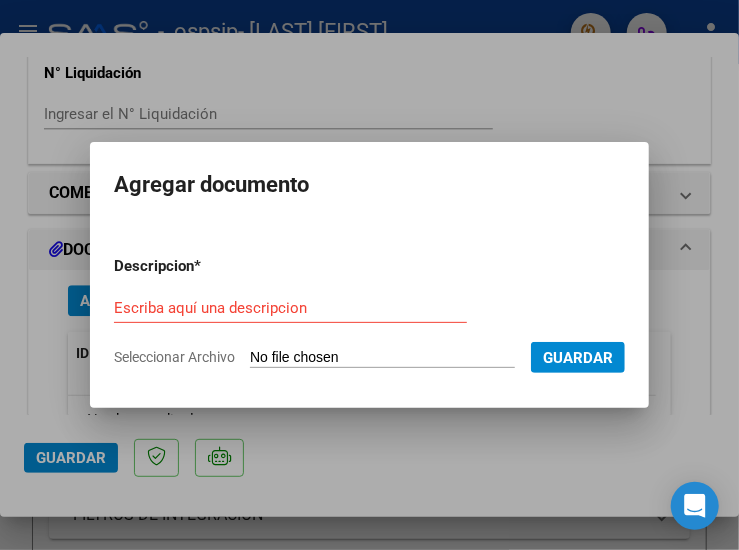 click on "Descripcion  *   Escriba aquí una descripcion  Seleccionar Archivo Guardar" at bounding box center (369, 303) 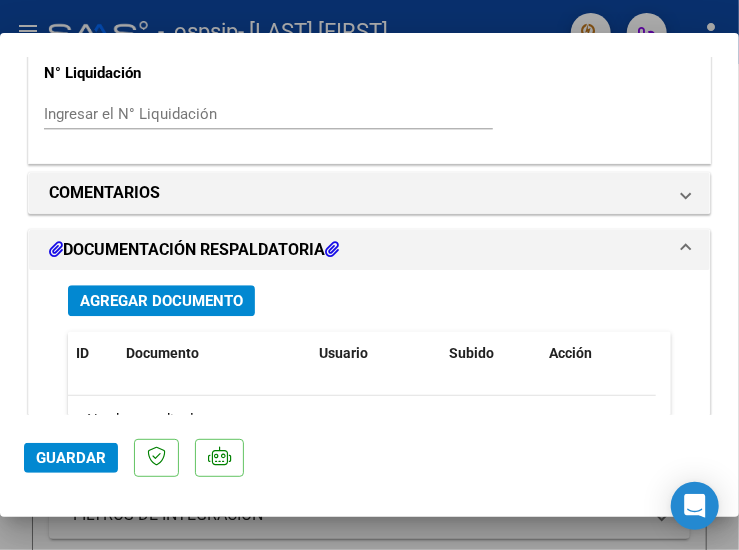 click at bounding box center [56, 249] 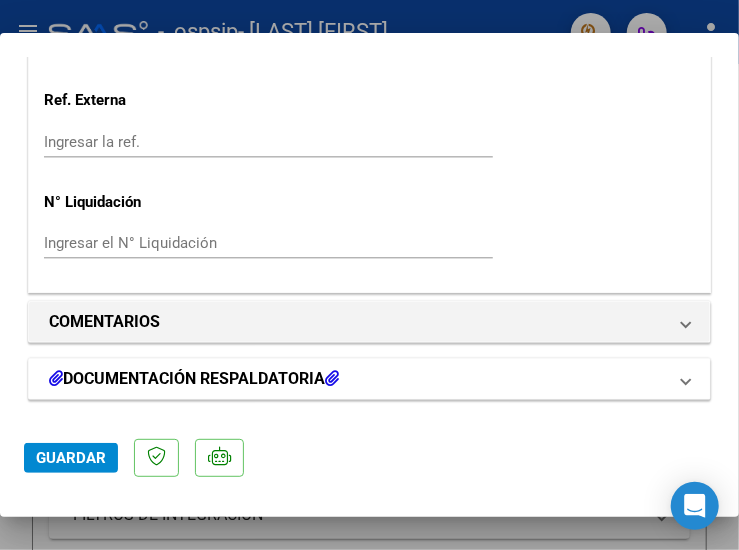 scroll, scrollTop: 1377, scrollLeft: 0, axis: vertical 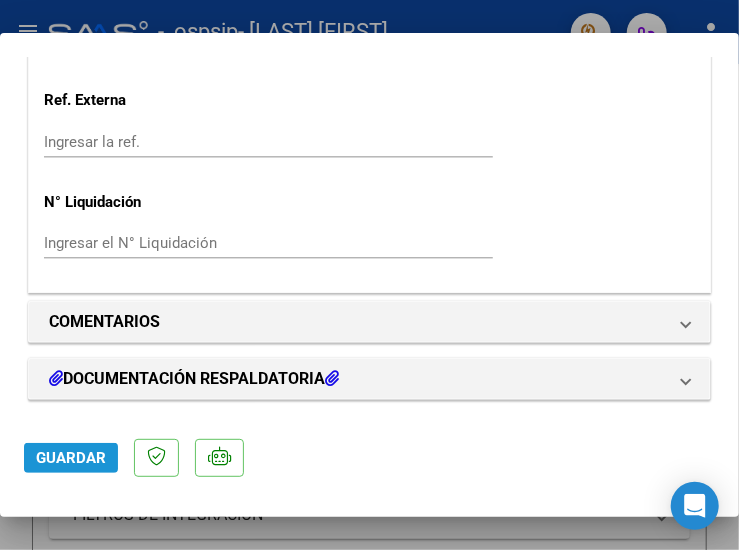 click on "Guardar" 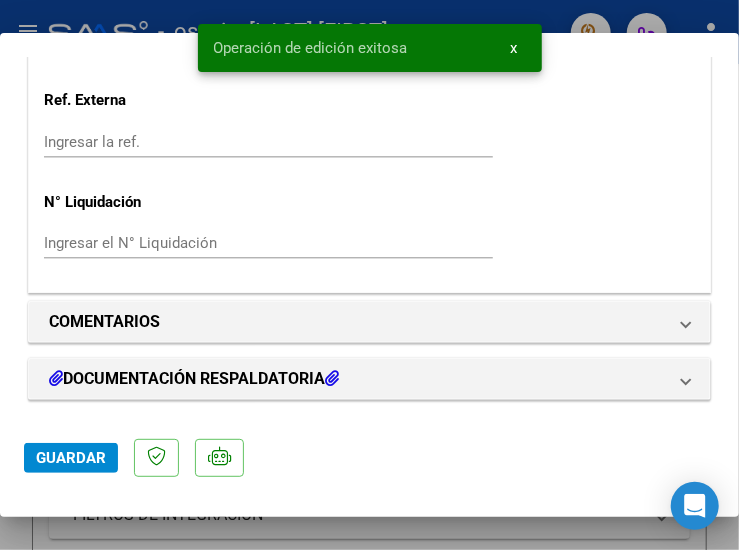 click on "Guardar" 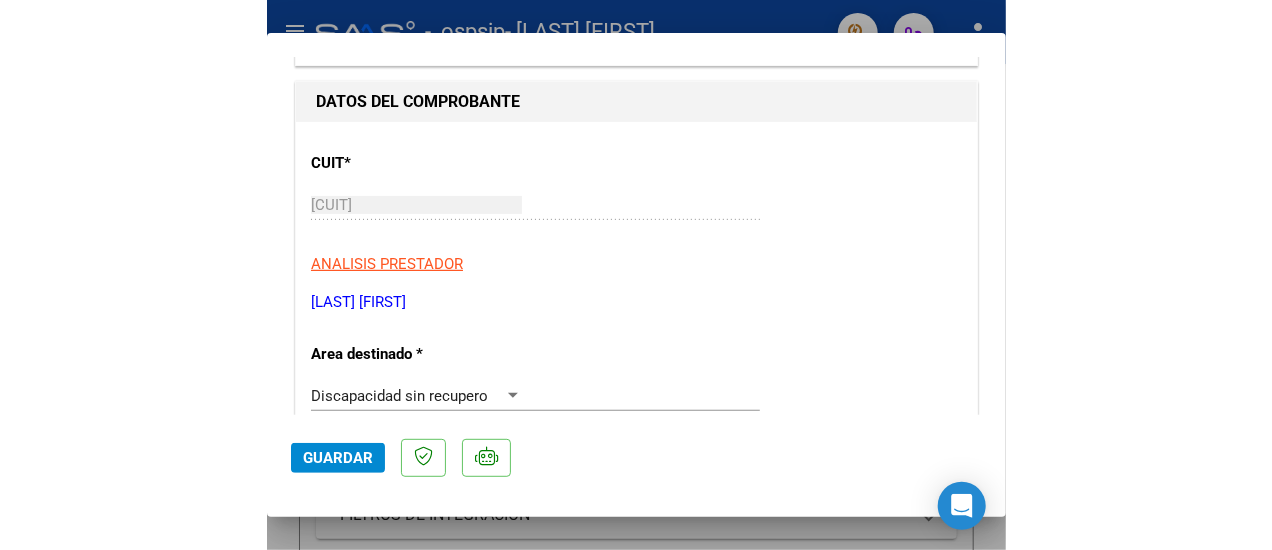 scroll, scrollTop: 0, scrollLeft: 0, axis: both 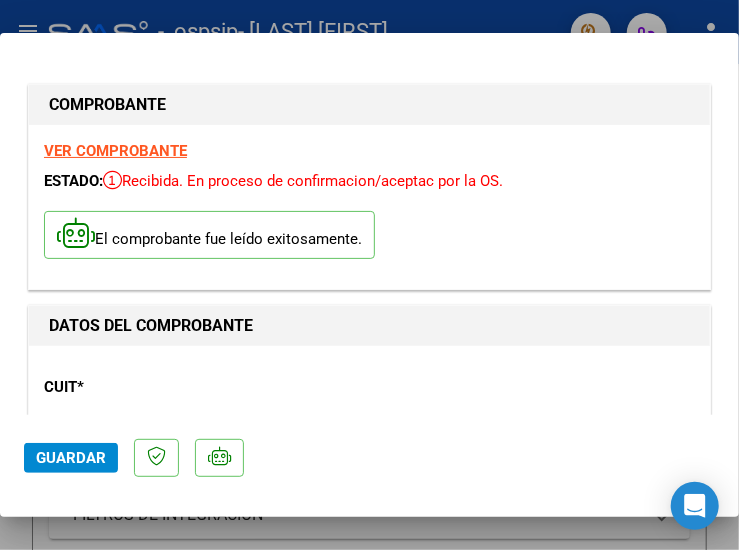 drag, startPoint x: 704, startPoint y: 223, endPoint x: 746, endPoint y: 223, distance: 42 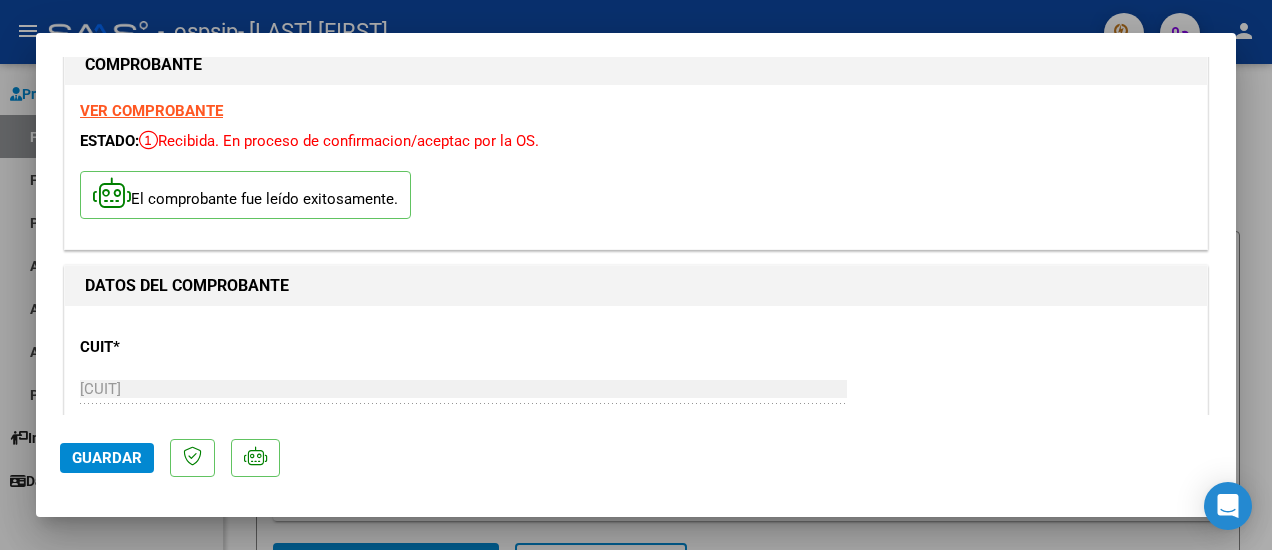 scroll, scrollTop: 80, scrollLeft: 0, axis: vertical 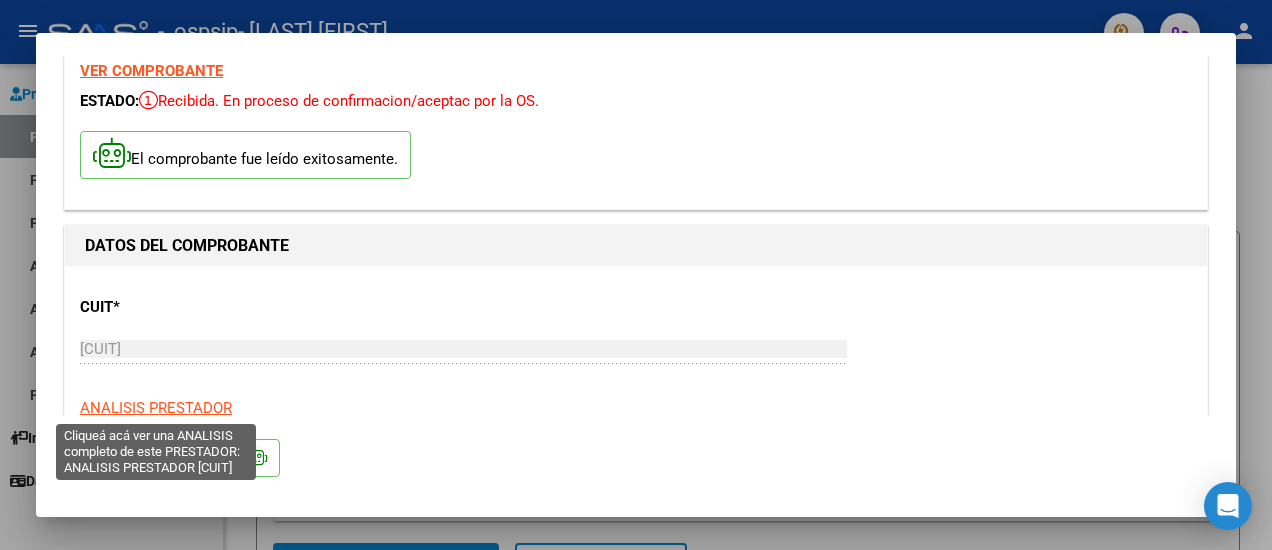 click on "ANALISIS PRESTADOR" at bounding box center (156, 408) 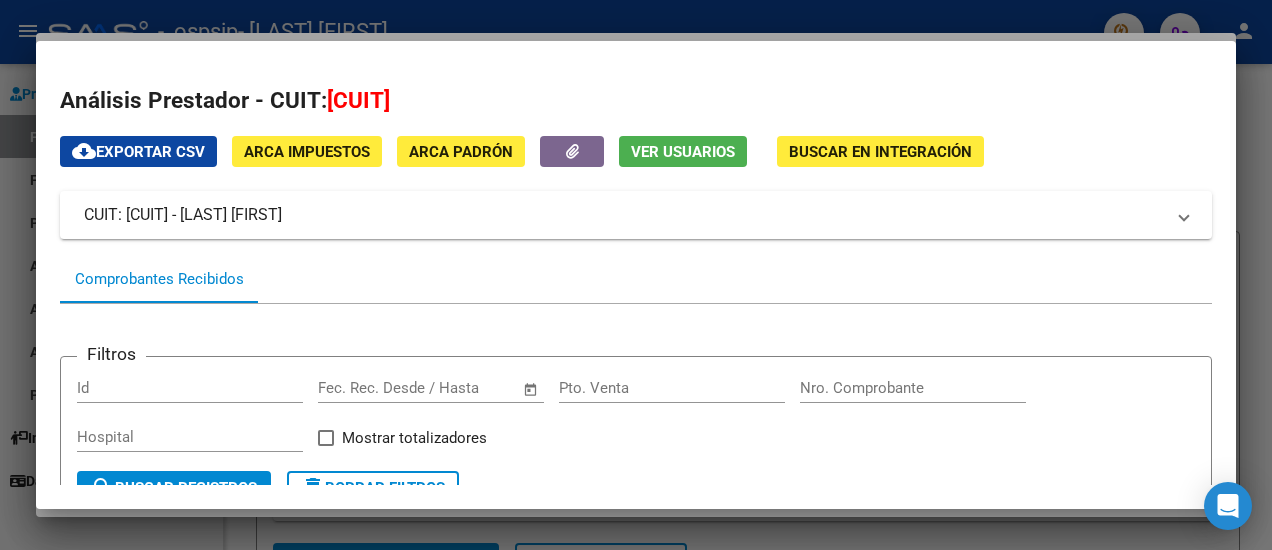click at bounding box center (636, 275) 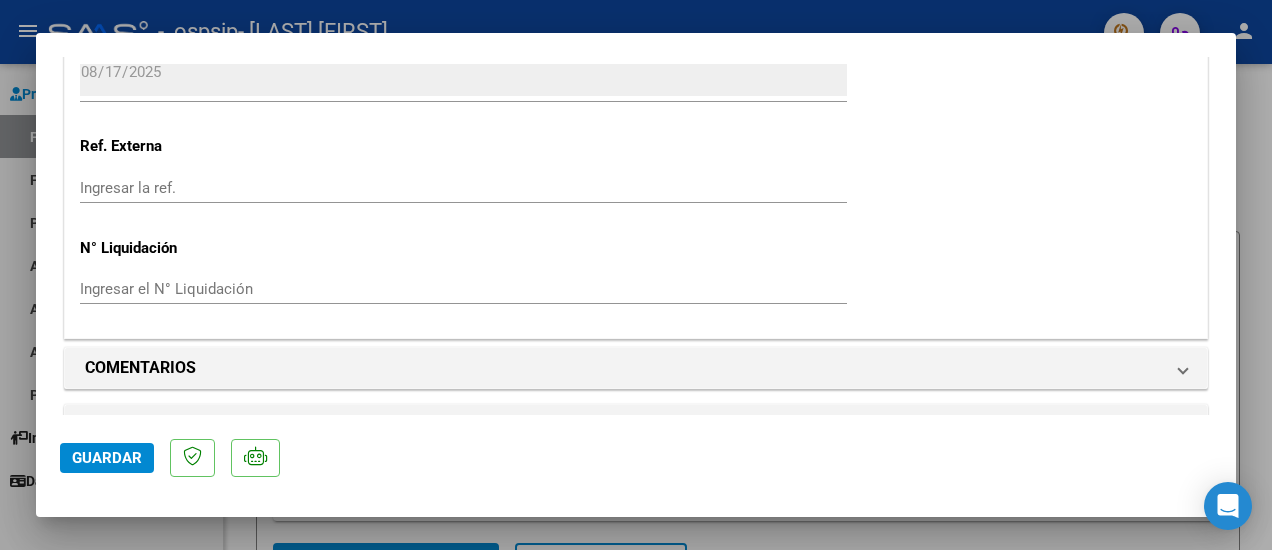 scroll, scrollTop: 1355, scrollLeft: 0, axis: vertical 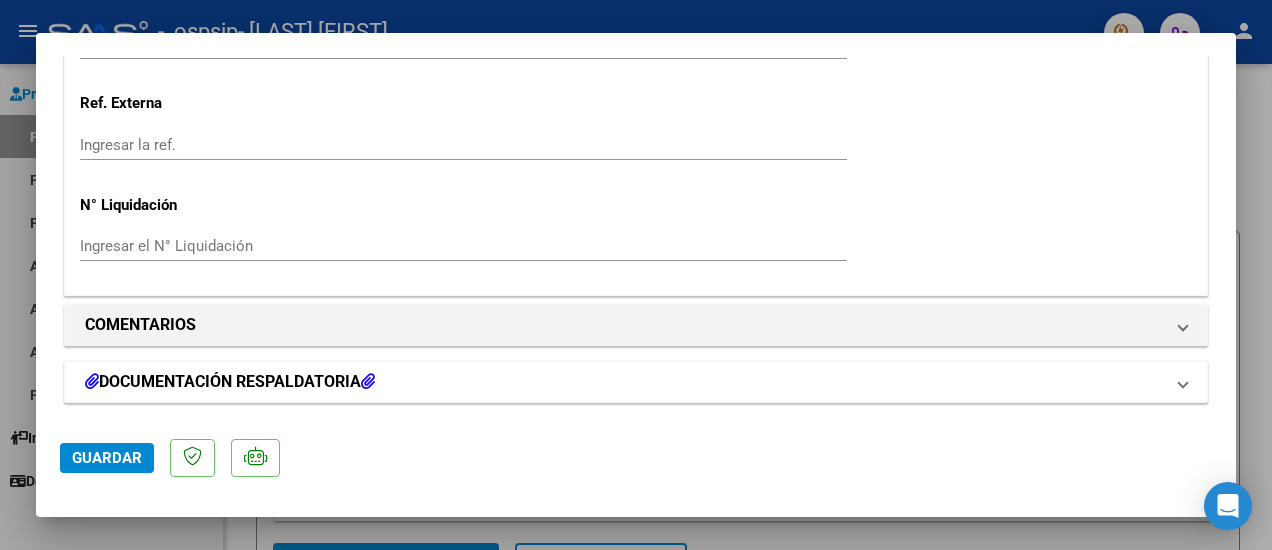 click at bounding box center [1183, 382] 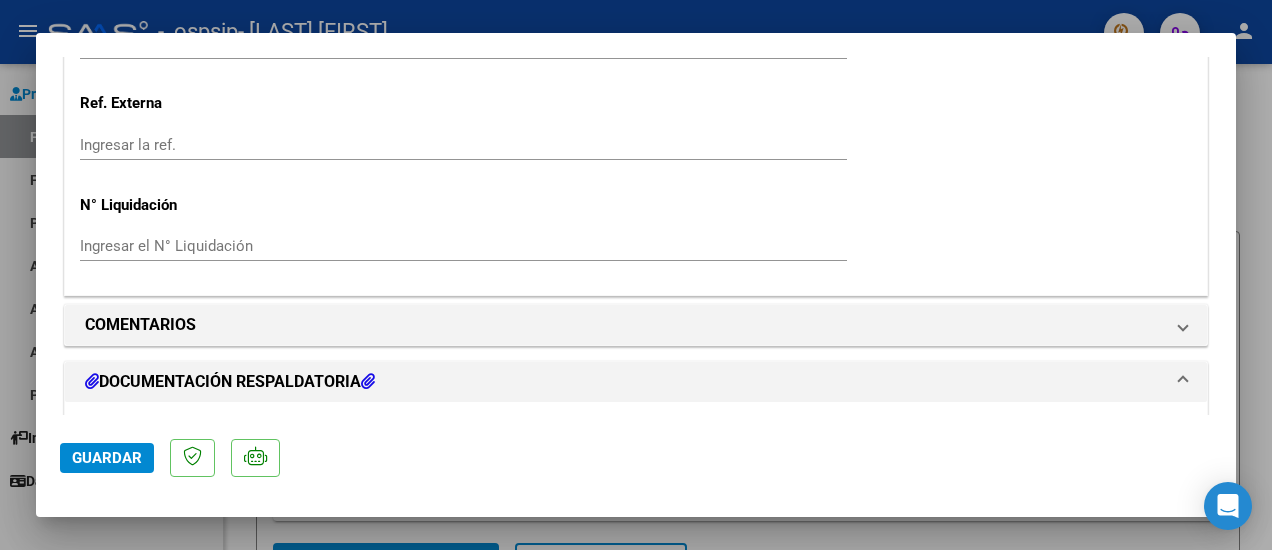 click at bounding box center (1183, 382) 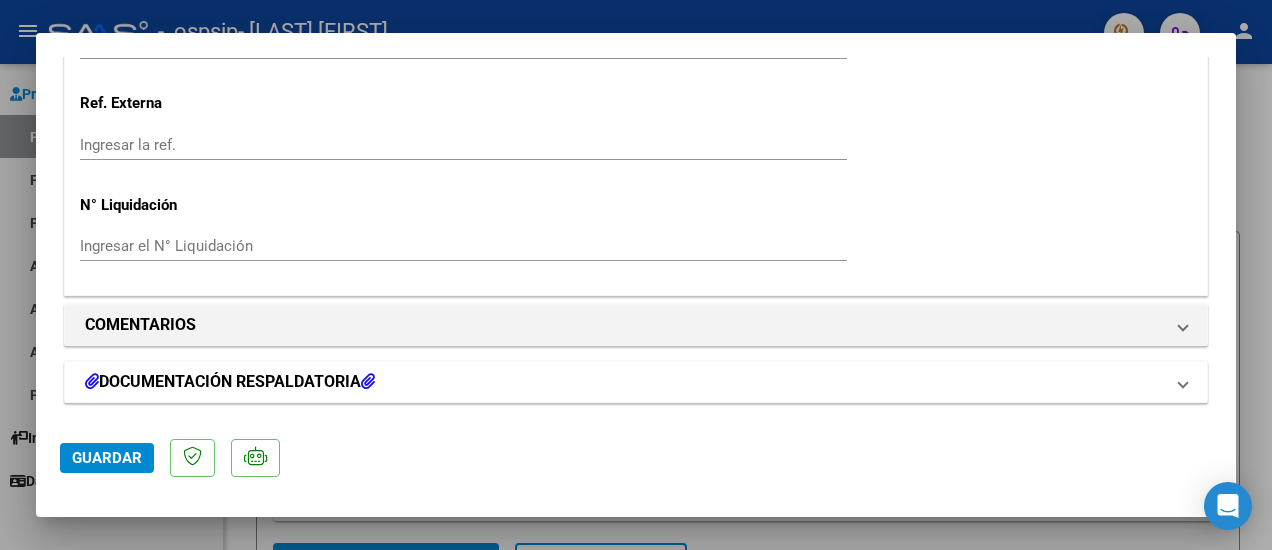 click at bounding box center [92, 381] 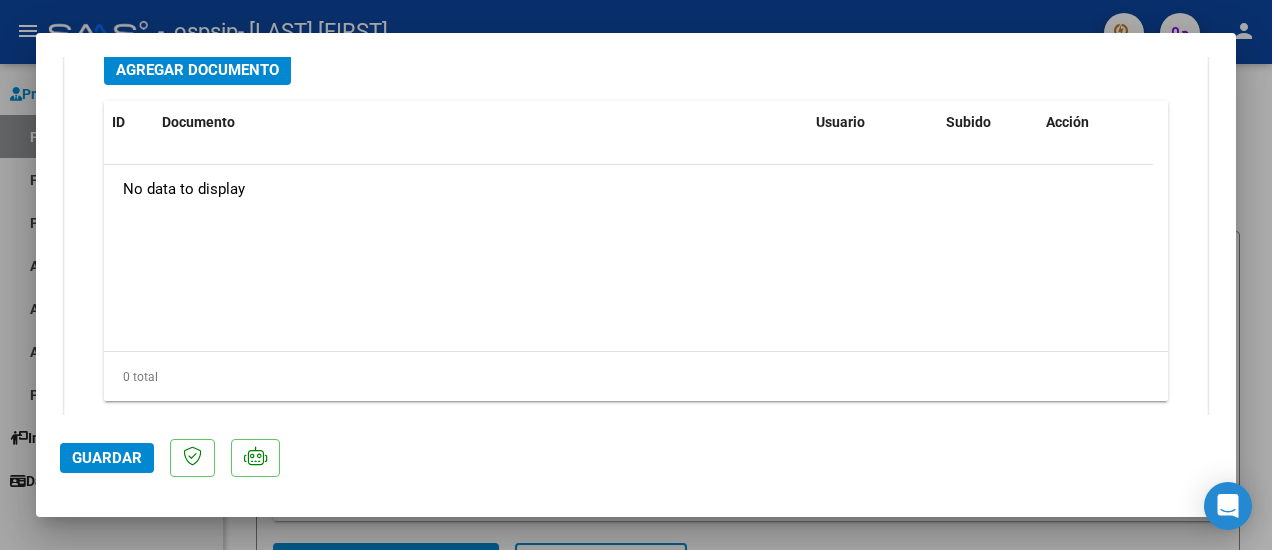 scroll, scrollTop: 1764, scrollLeft: 0, axis: vertical 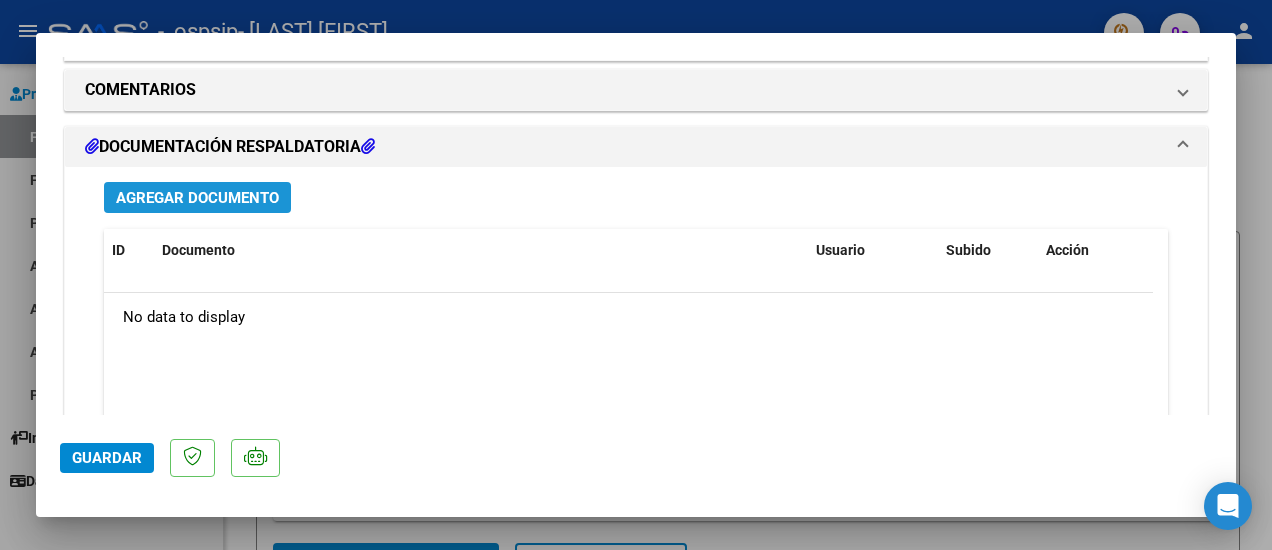 click on "Agregar Documento" at bounding box center [197, 198] 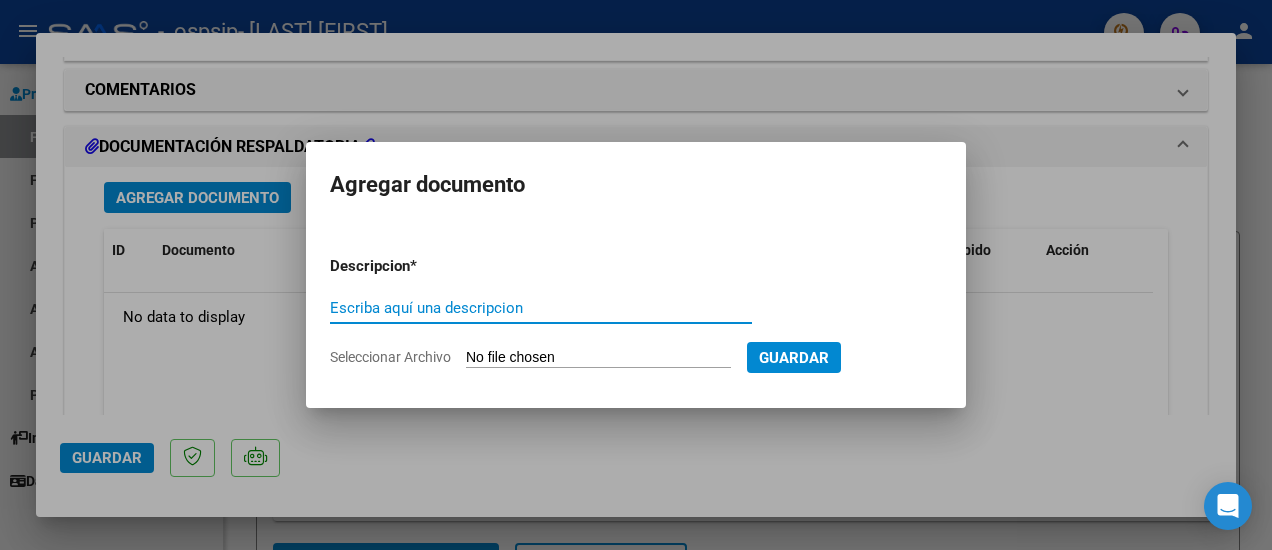 click on "Escriba aquí una descripcion" at bounding box center [541, 308] 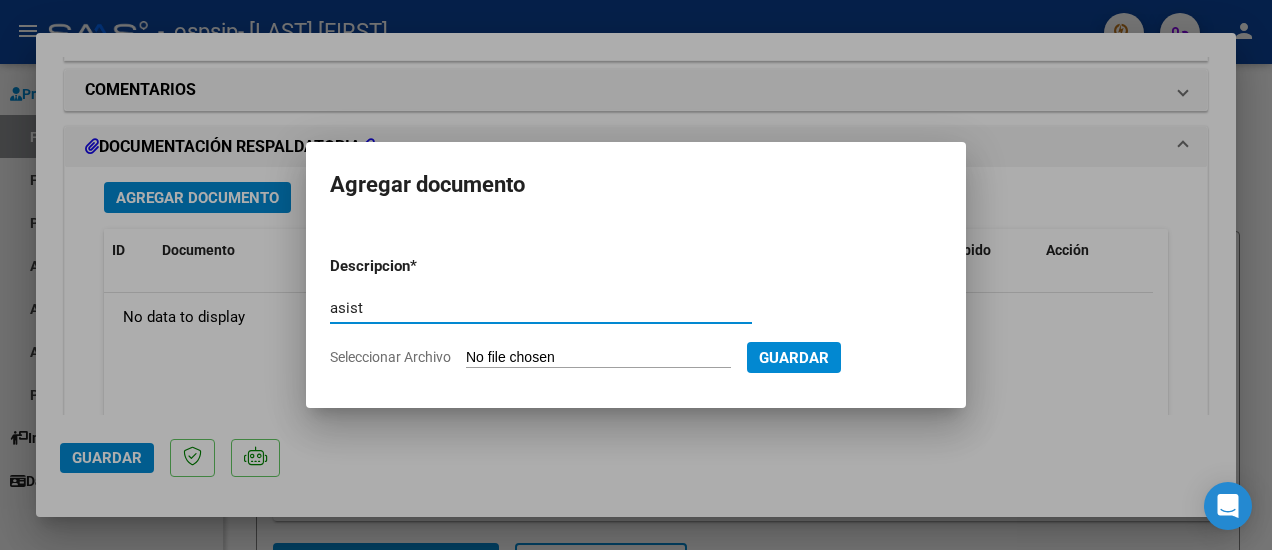type on "asist" 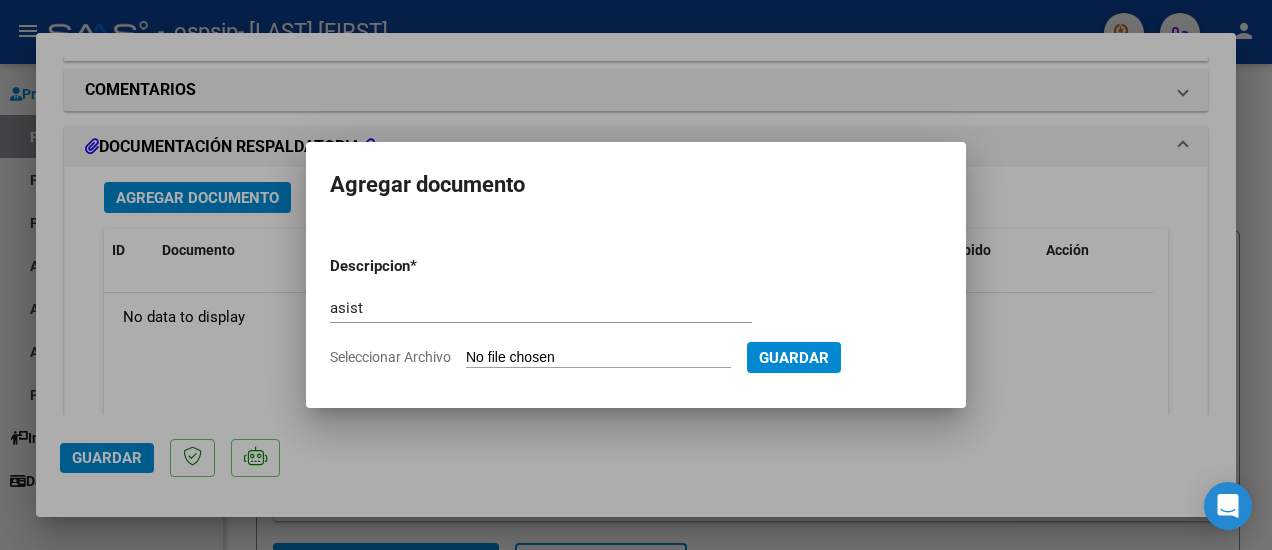 drag, startPoint x: 339, startPoint y: 355, endPoint x: 500, endPoint y: 360, distance: 161.07762 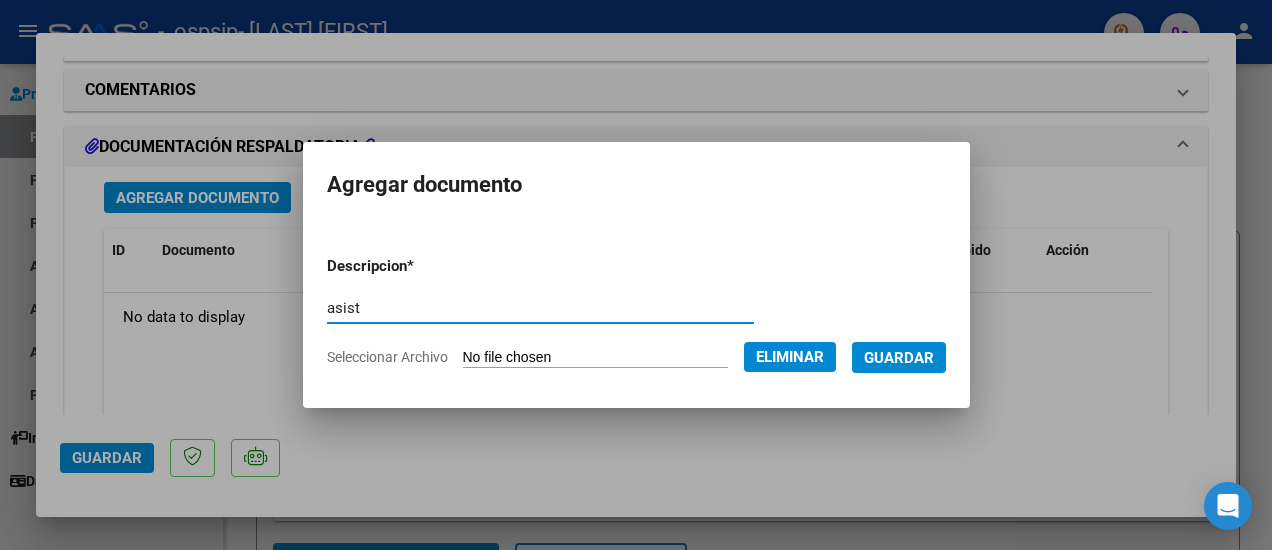 click on "asist" at bounding box center [540, 308] 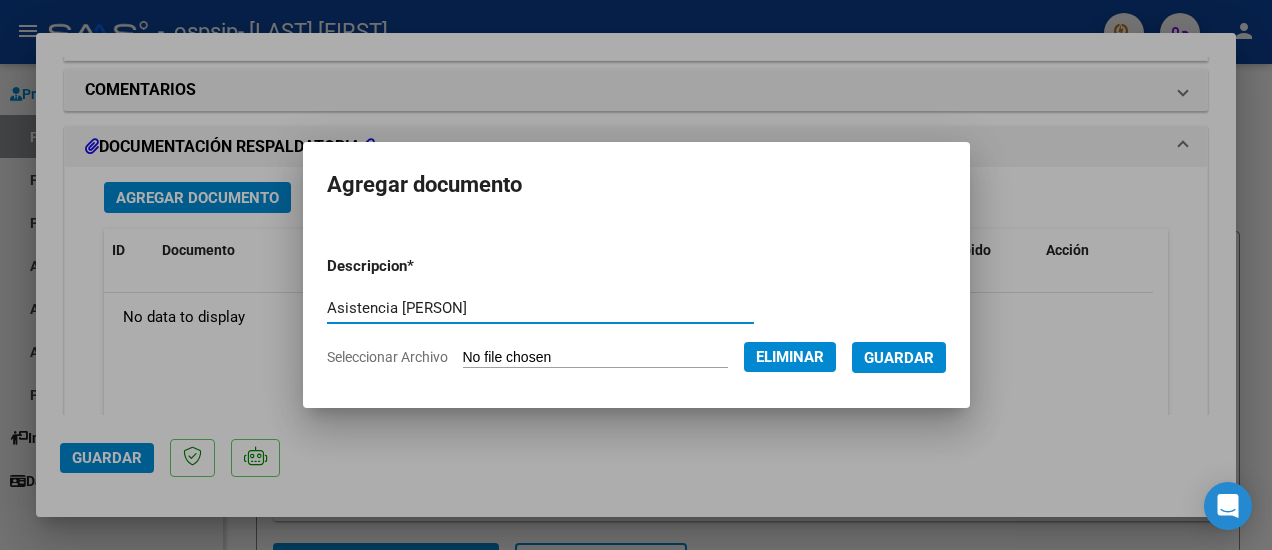 type on "Asistencia [PERSON]" 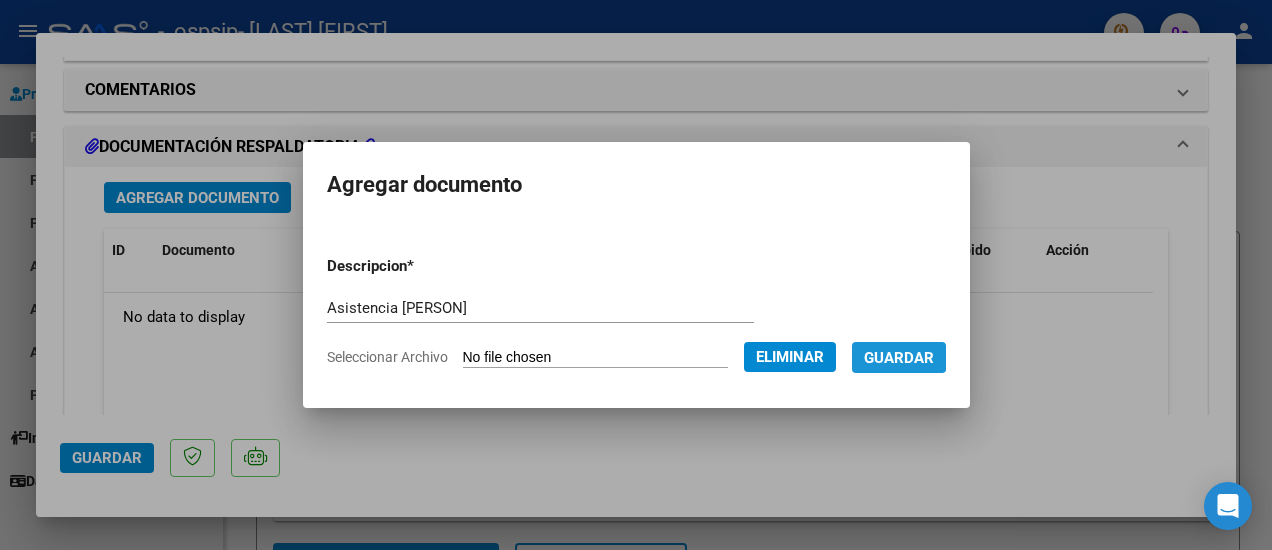 click on "Guardar" at bounding box center [899, 358] 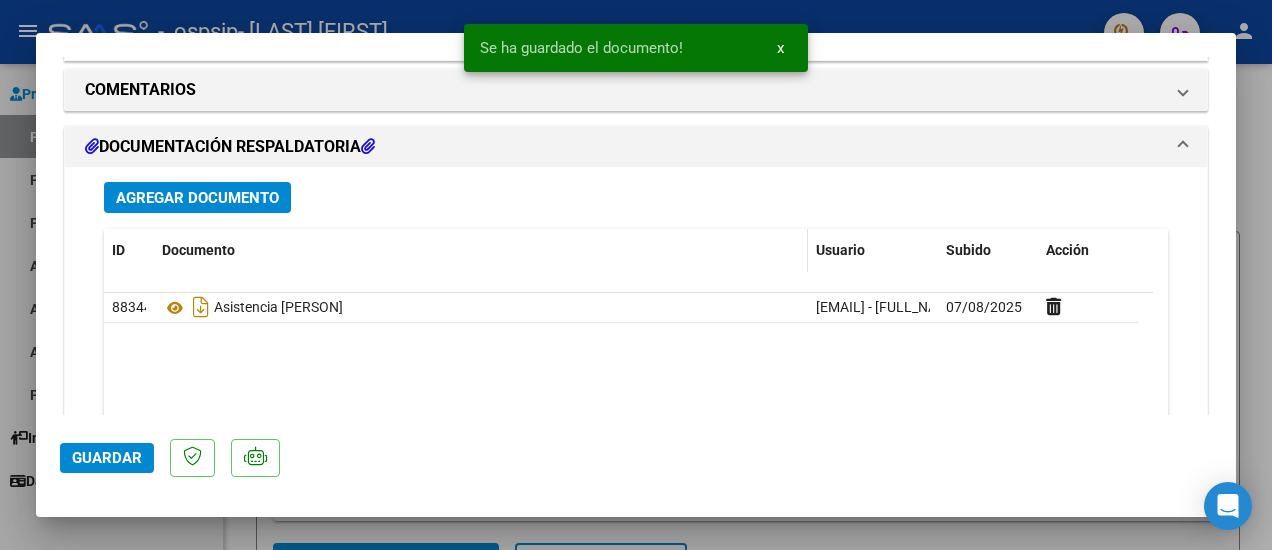 click on "Documento" at bounding box center (198, 250) 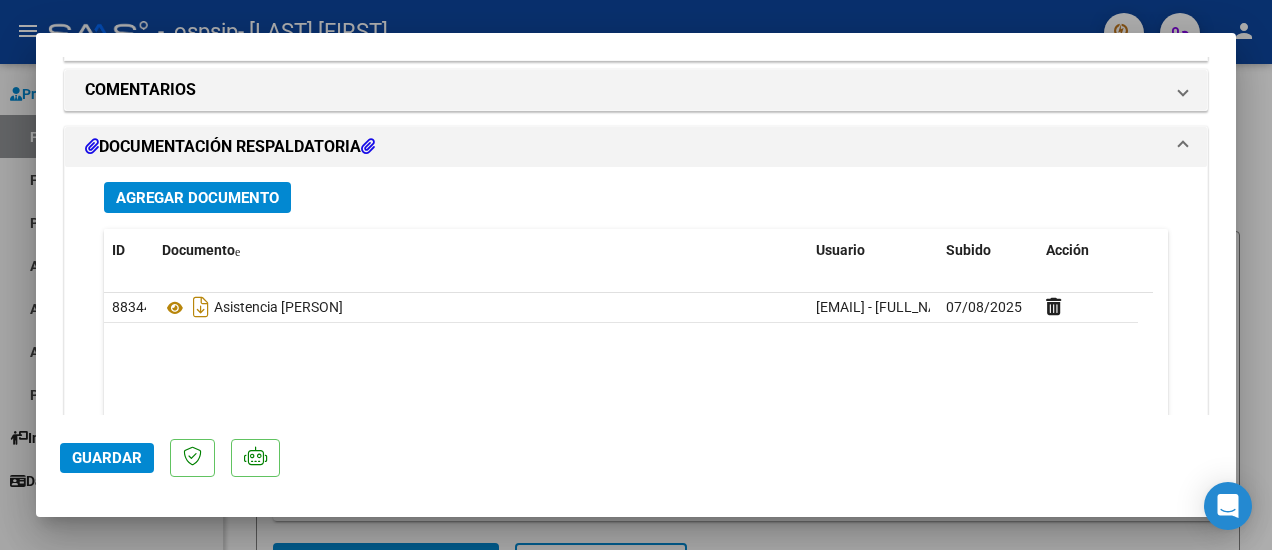 click on "Agregar Documento" at bounding box center [197, 197] 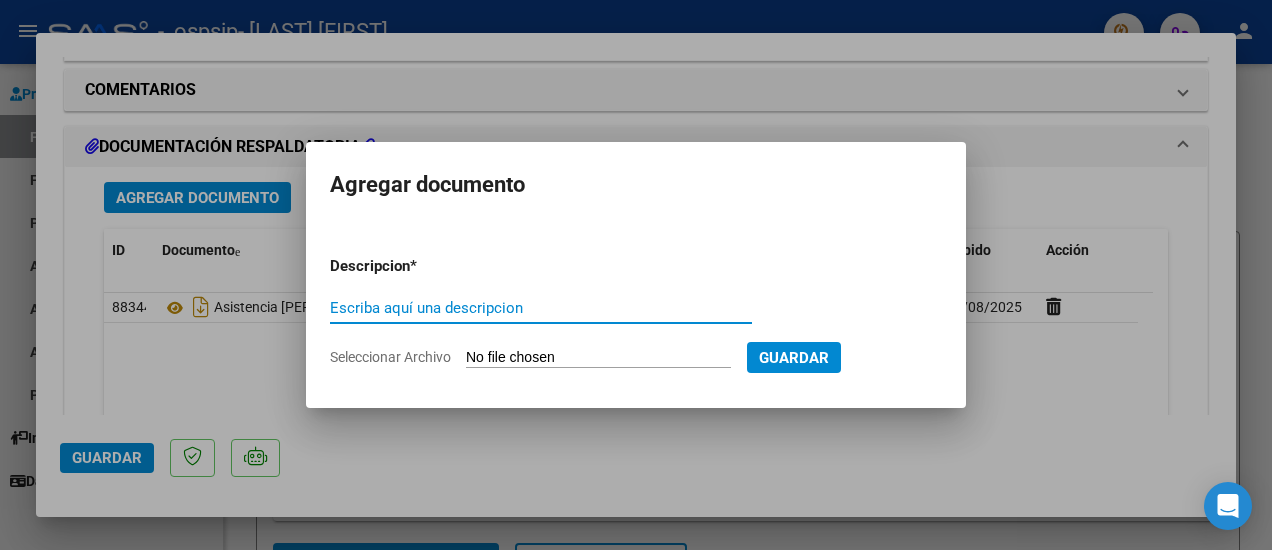 click on "Escriba aquí una descripcion" at bounding box center [541, 308] 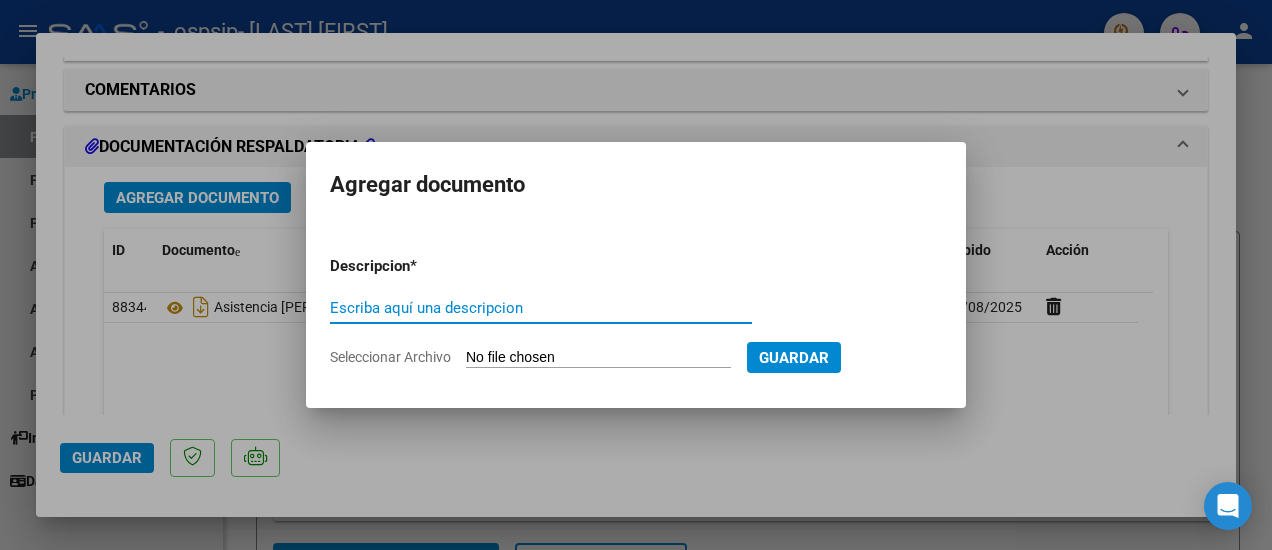 click on "Escriba aquí una descripcion" at bounding box center (541, 308) 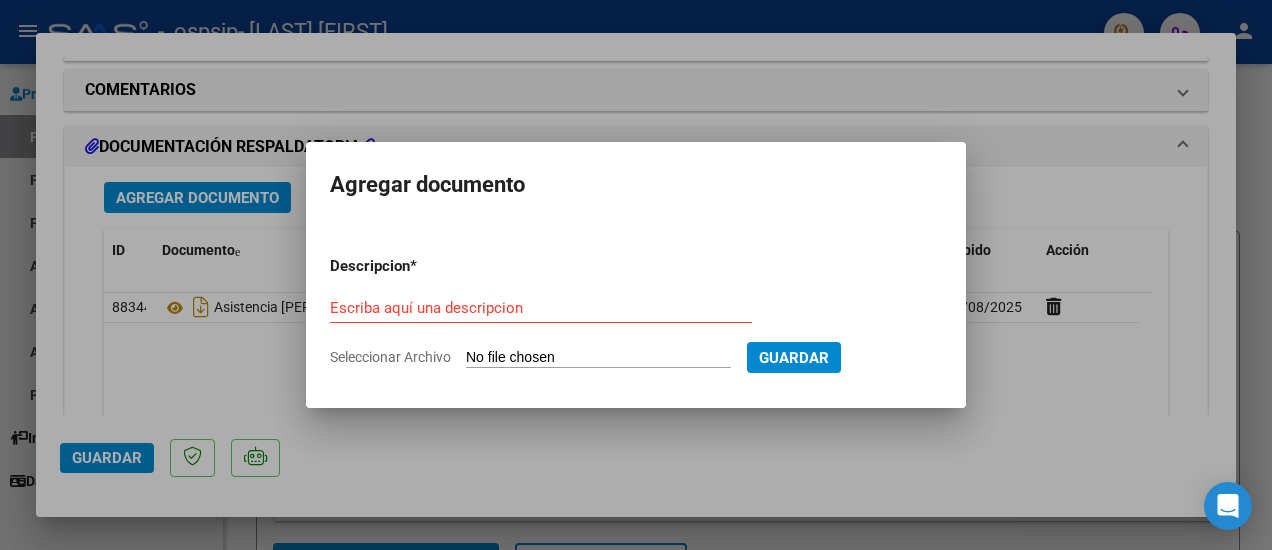 click on "Seleccionar Archivo" at bounding box center (598, 358) 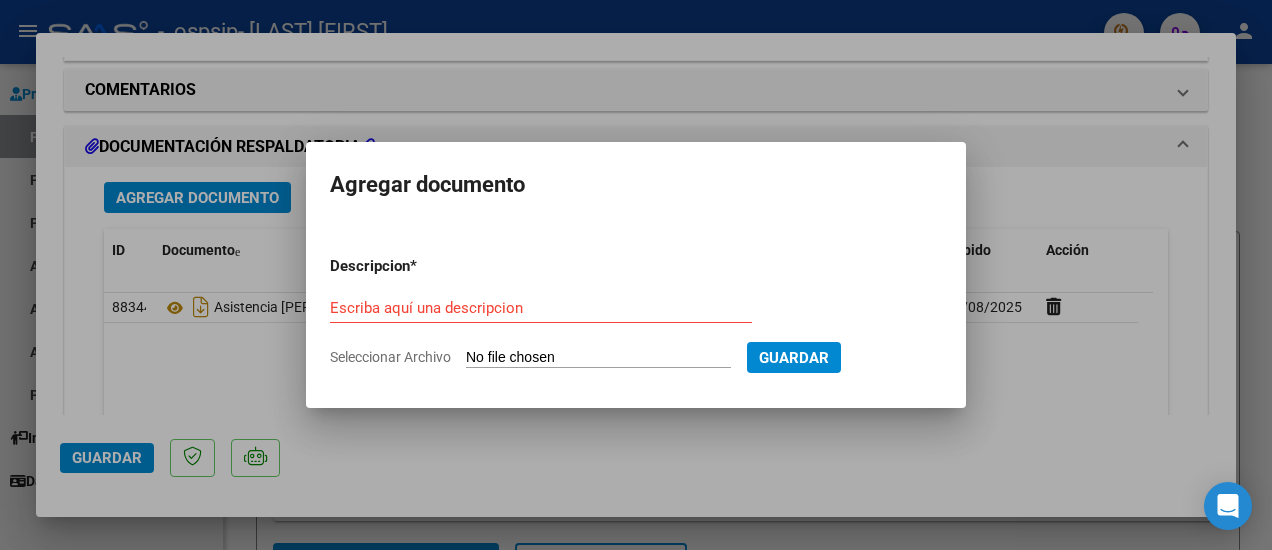 click on "Escriba aquí una descripcion" at bounding box center (541, 317) 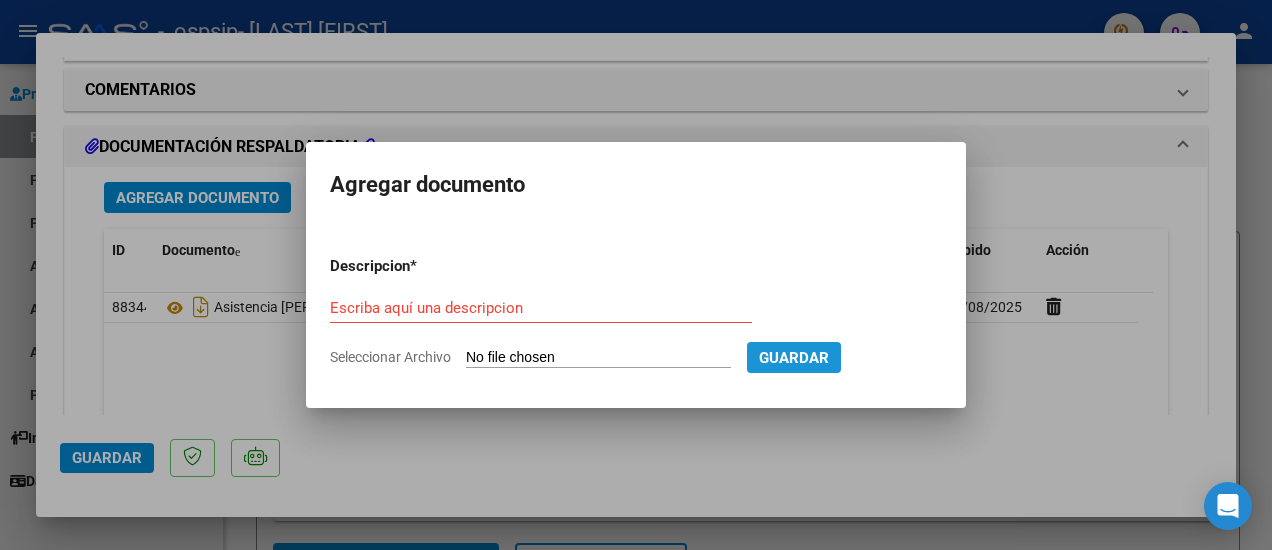 click on "Guardar" at bounding box center [794, 358] 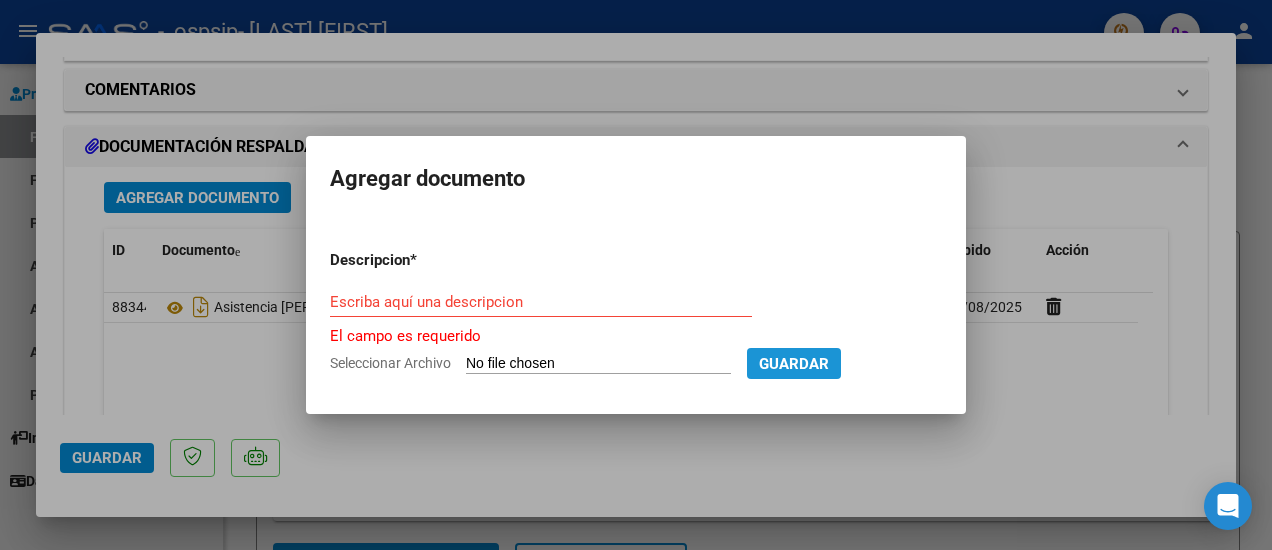 click on "Guardar" at bounding box center (794, 363) 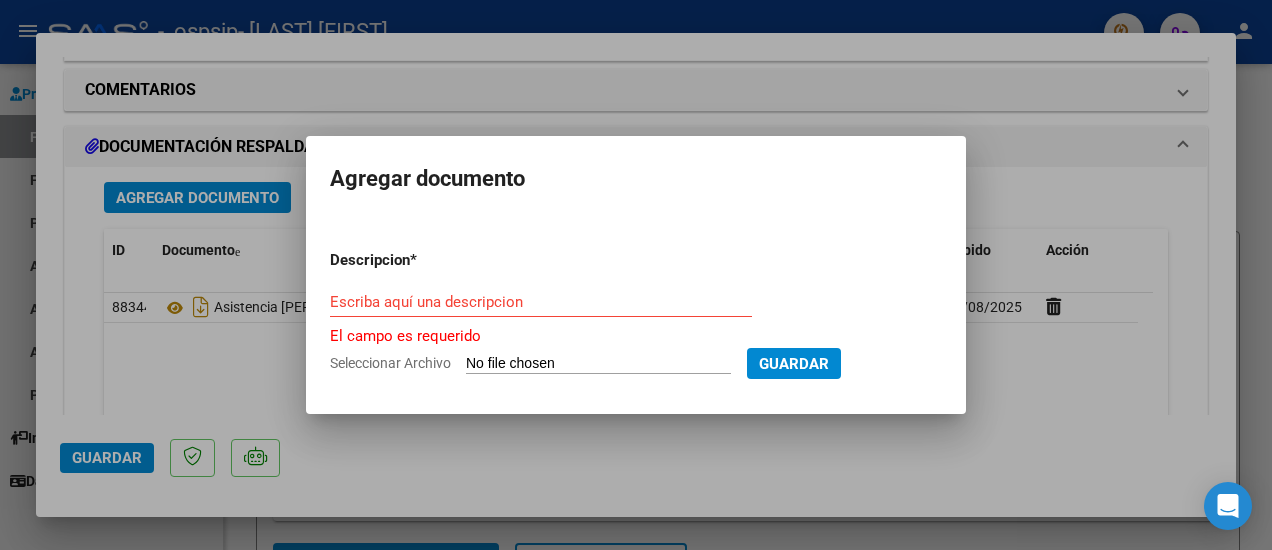 click at bounding box center [636, 275] 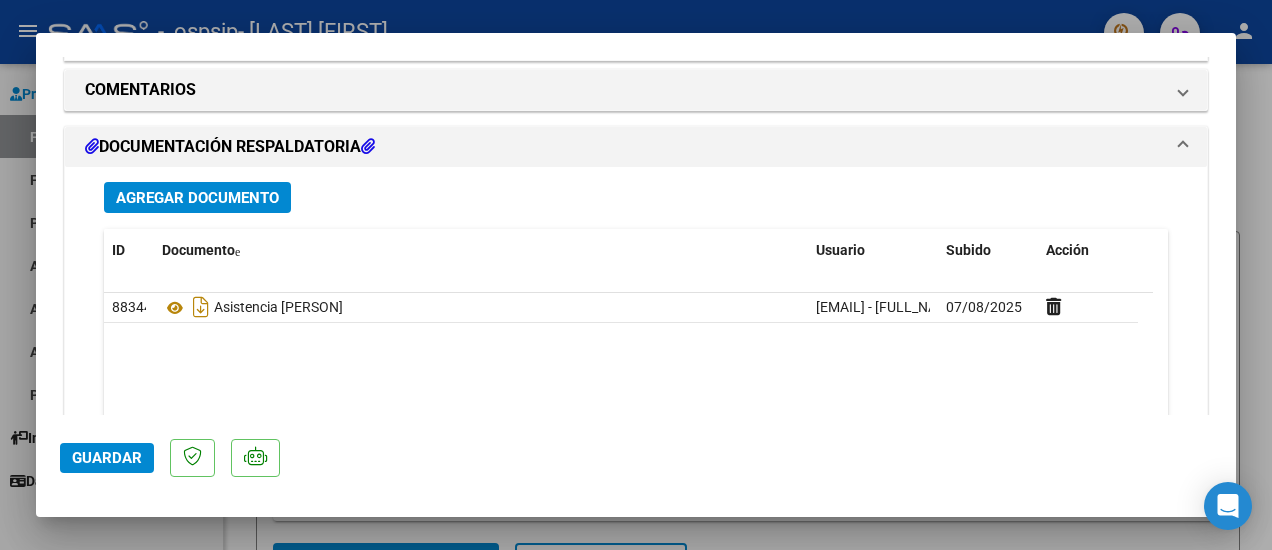 click on "Guardar" 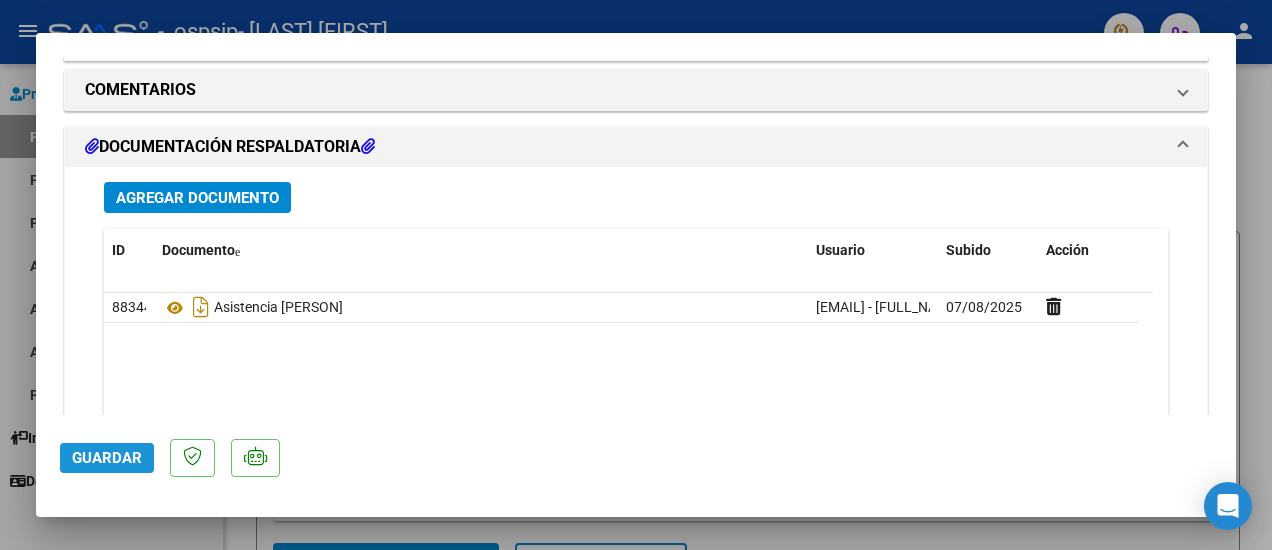 click on "Guardar" 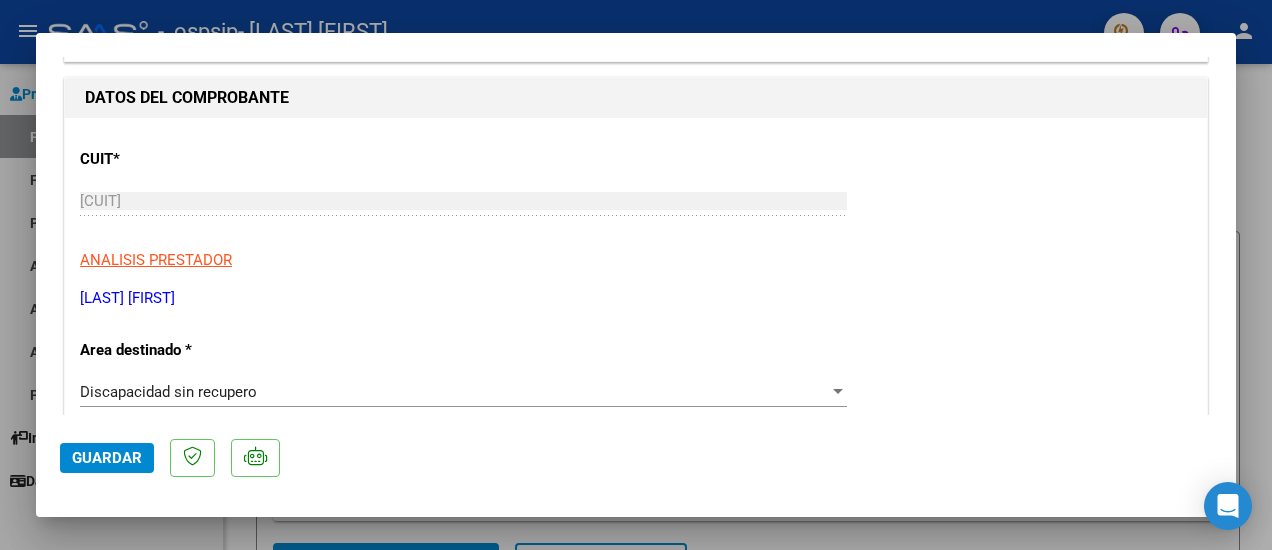 scroll, scrollTop: 0, scrollLeft: 0, axis: both 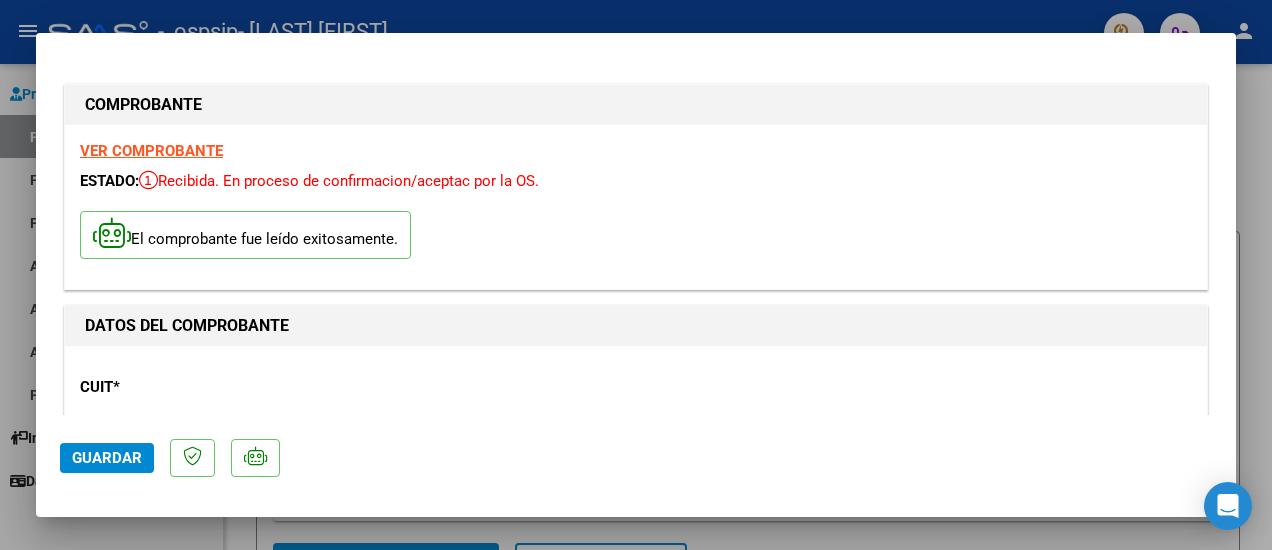 click on "ESTADO:   Recibida. En proceso de confirmacion/aceptac por la OS." at bounding box center [636, 181] 